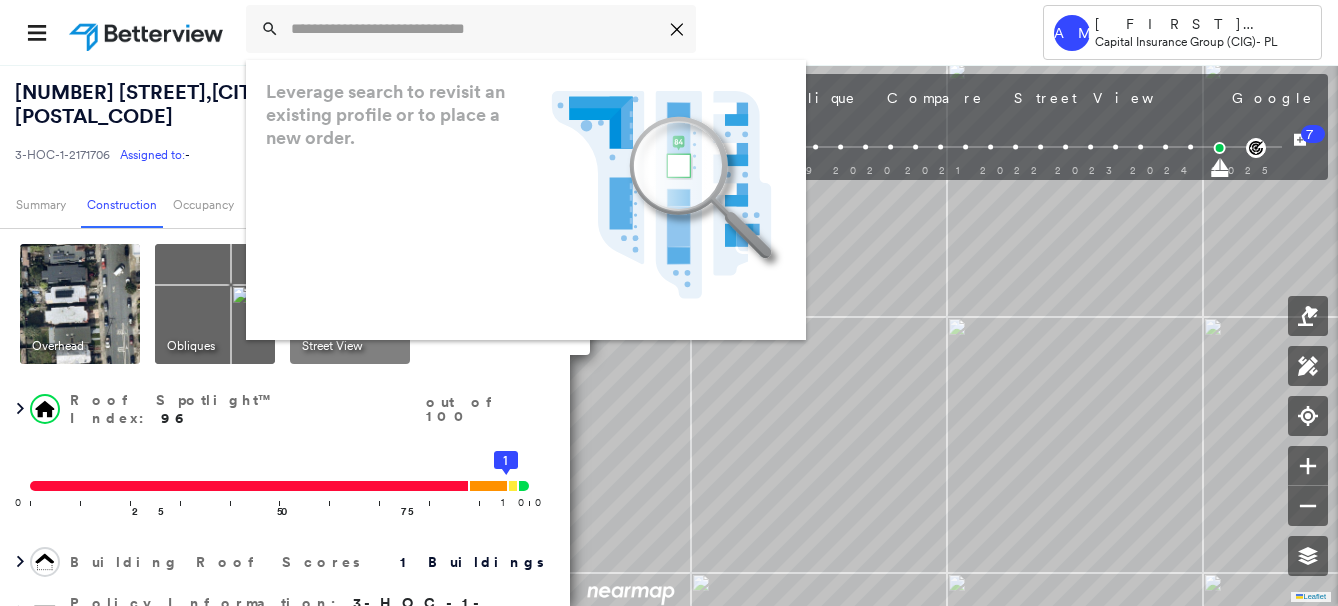 scroll, scrollTop: 0, scrollLeft: 0, axis: both 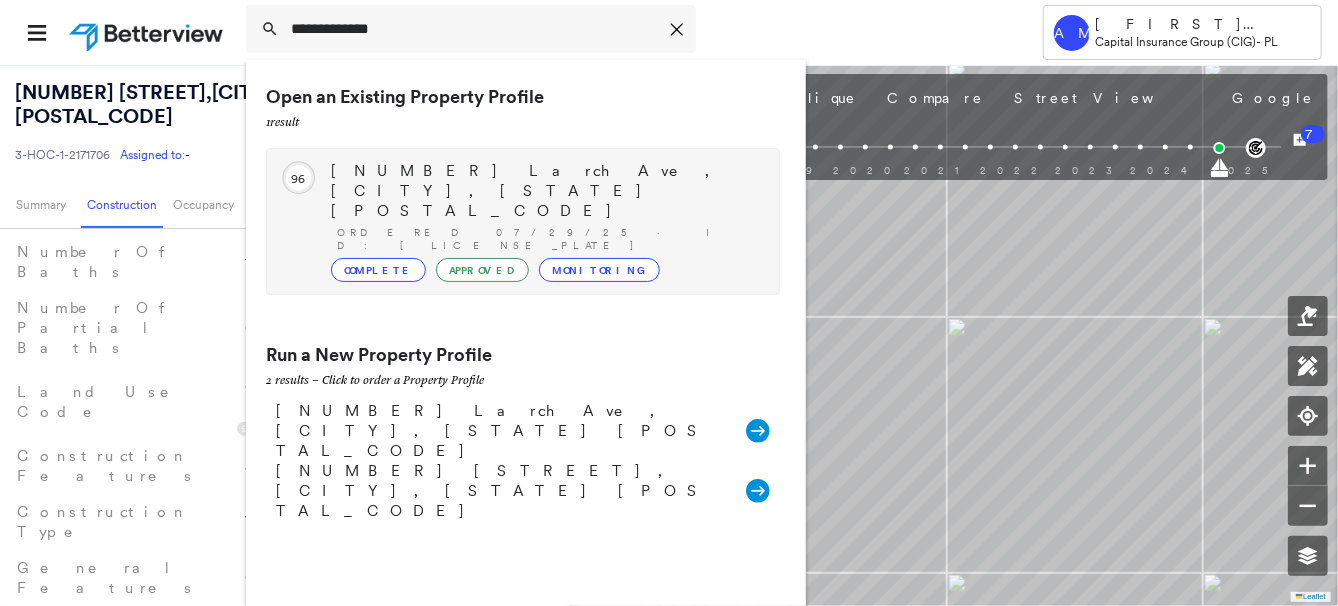 type on "**********" 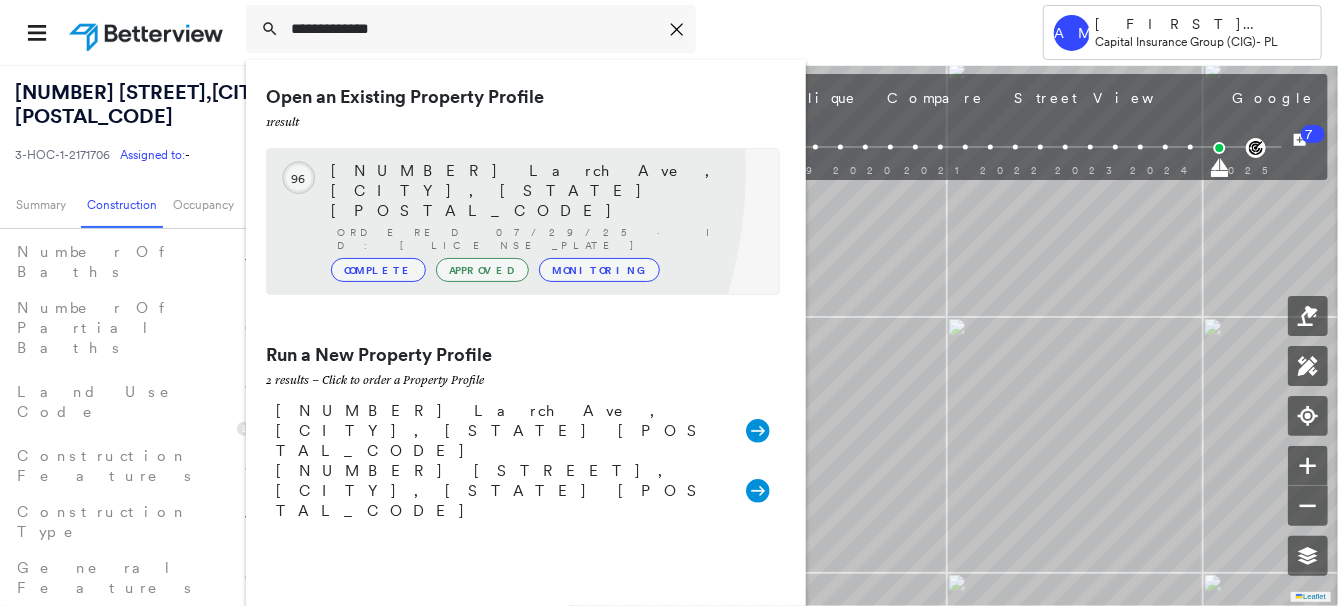 click 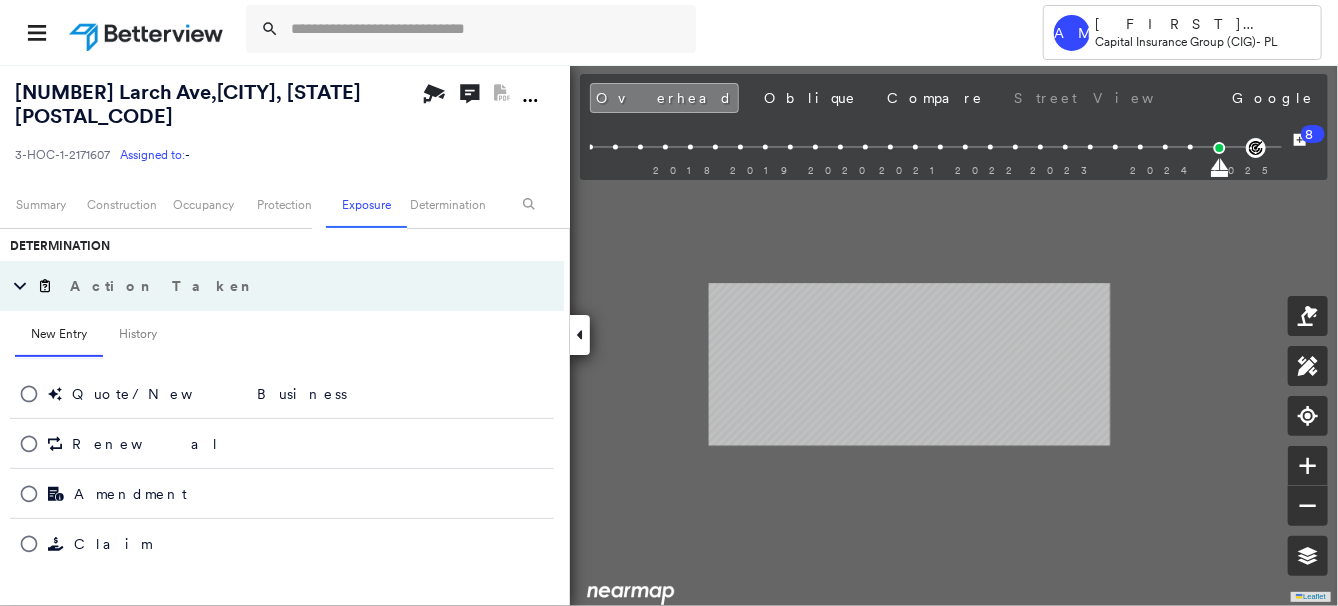 scroll, scrollTop: 0, scrollLeft: 0, axis: both 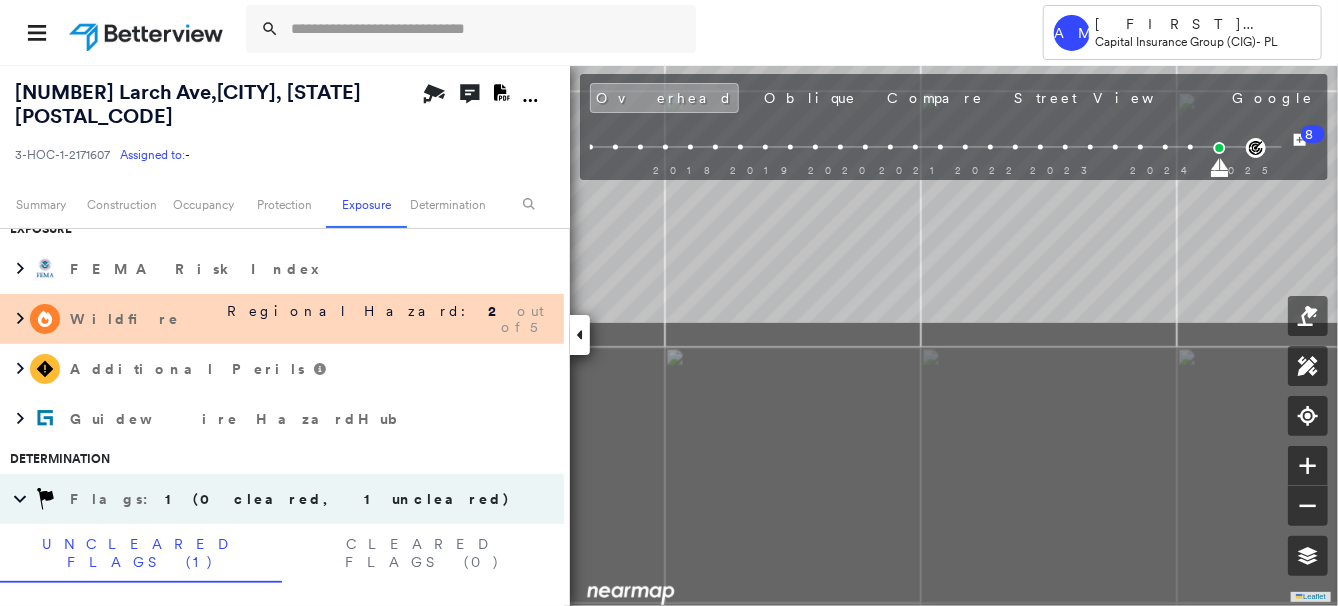 click on "1172  Larch Ave ,  Moraga, CA 94556 3-HOC-1-2171607 Assigned to:  - Assigned to:  - 3-HOC-1-2171607 Assigned to:  - Open Comments Download PDF Report Summary Construction Occupancy Protection Exposure Determination Overhead Obliques Street View Roof Spotlight™ Index :  96 out of 100 0 100 25 50 75 1 Building Roof Scores 1 Buildings Policy Information :  3-HOC-1-2171607 Flags :  1 (0 cleared, 1 uncleared) Construction Roof Spotlights :  Chimney, Vent, Satellite Dish Property Features :  Car, Pool Roof Size & Shape :  1 building  - Gable | Asphalt Shingle Assessor and MLS Details BuildZoom - Building Permit Data and Analysis Occupancy Ownership Place Detail Protection Protection Exposure FEMA Risk Index Wildfire Regional Hazard: 2   out of  5 Additional Perils Guidewire HazardHub Determination Flags :  1 (0 cleared, 1 uncleared) Uncleared Flags (1) Cleared Flags  (0) Low Low Priority Flagged 07/29/25 Clear Action Taken New Entry History Quote/New Business Terms & Conditions Added ACV Endorsement General Save" at bounding box center (669, 335) 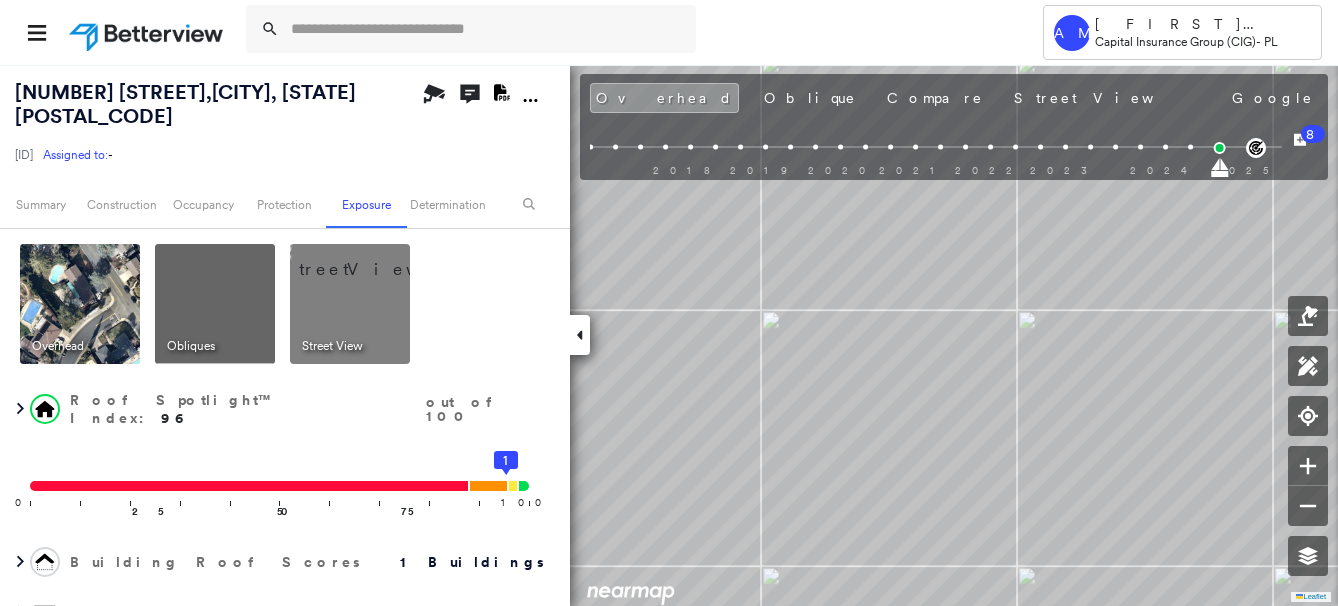scroll, scrollTop: 0, scrollLeft: 0, axis: both 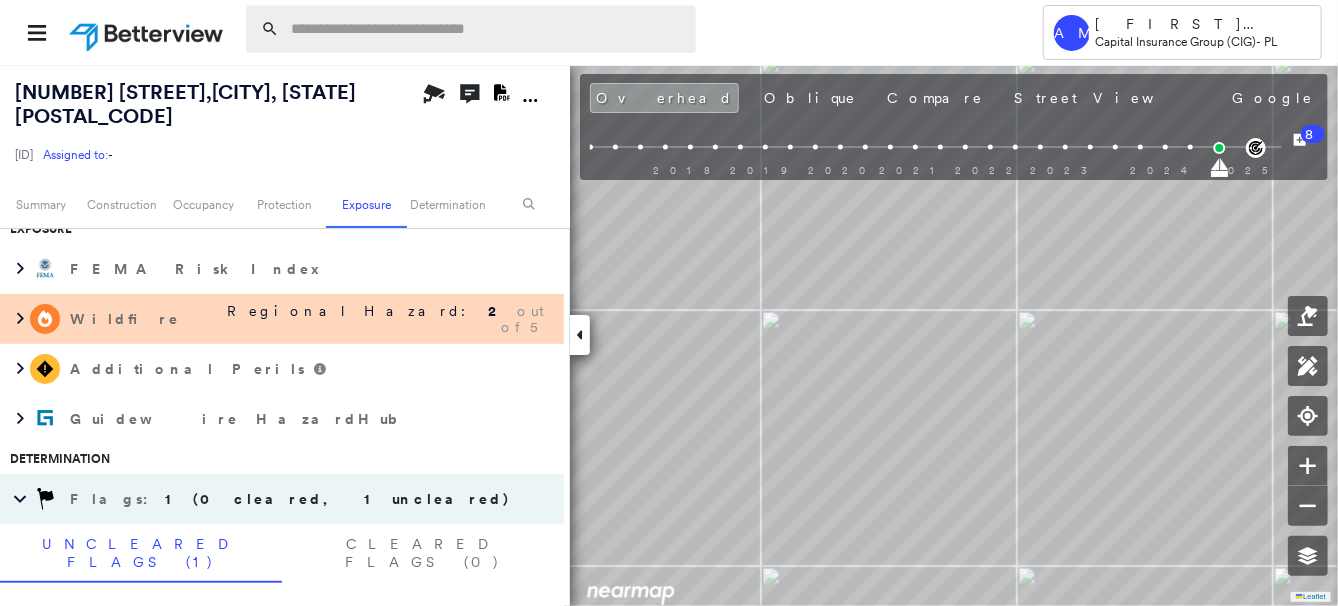 click at bounding box center [487, 29] 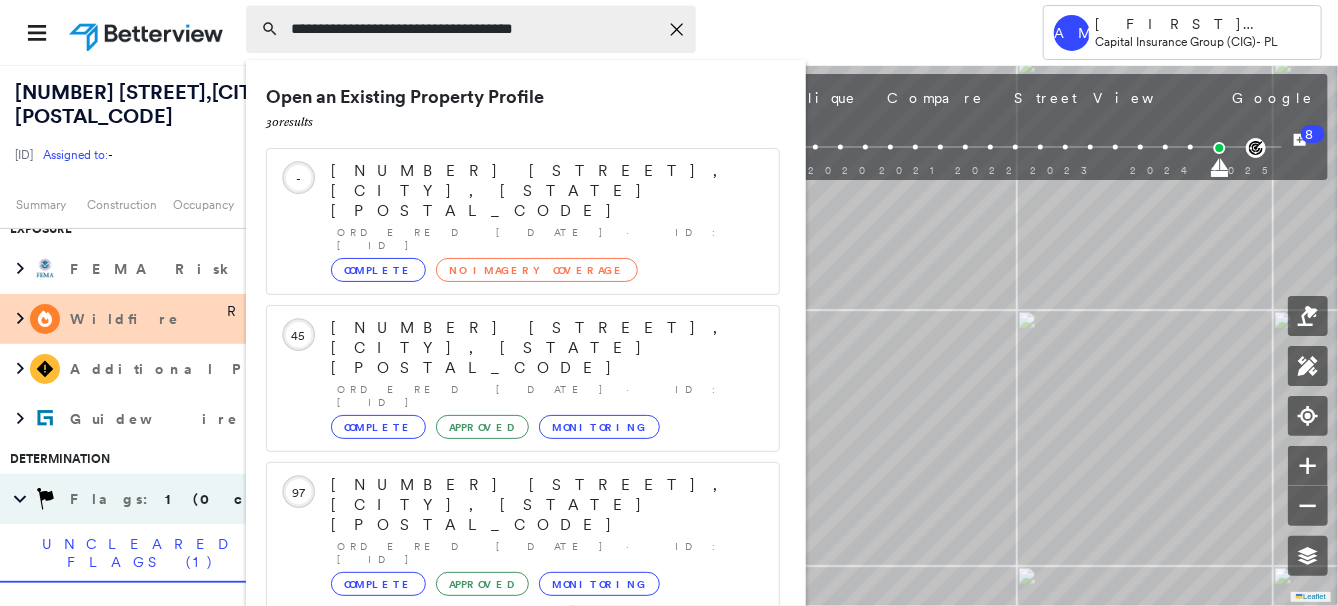 type on "**********" 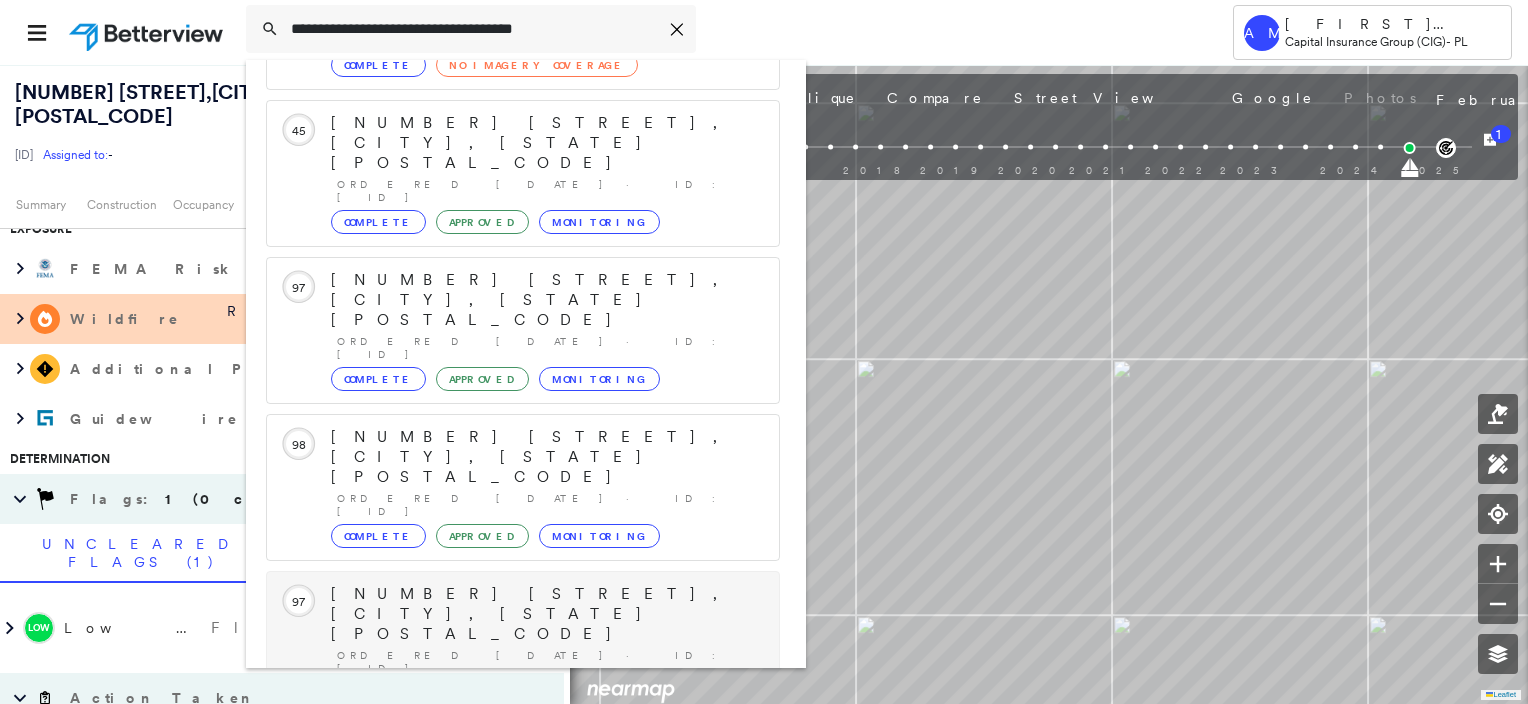 scroll, scrollTop: 208, scrollLeft: 0, axis: vertical 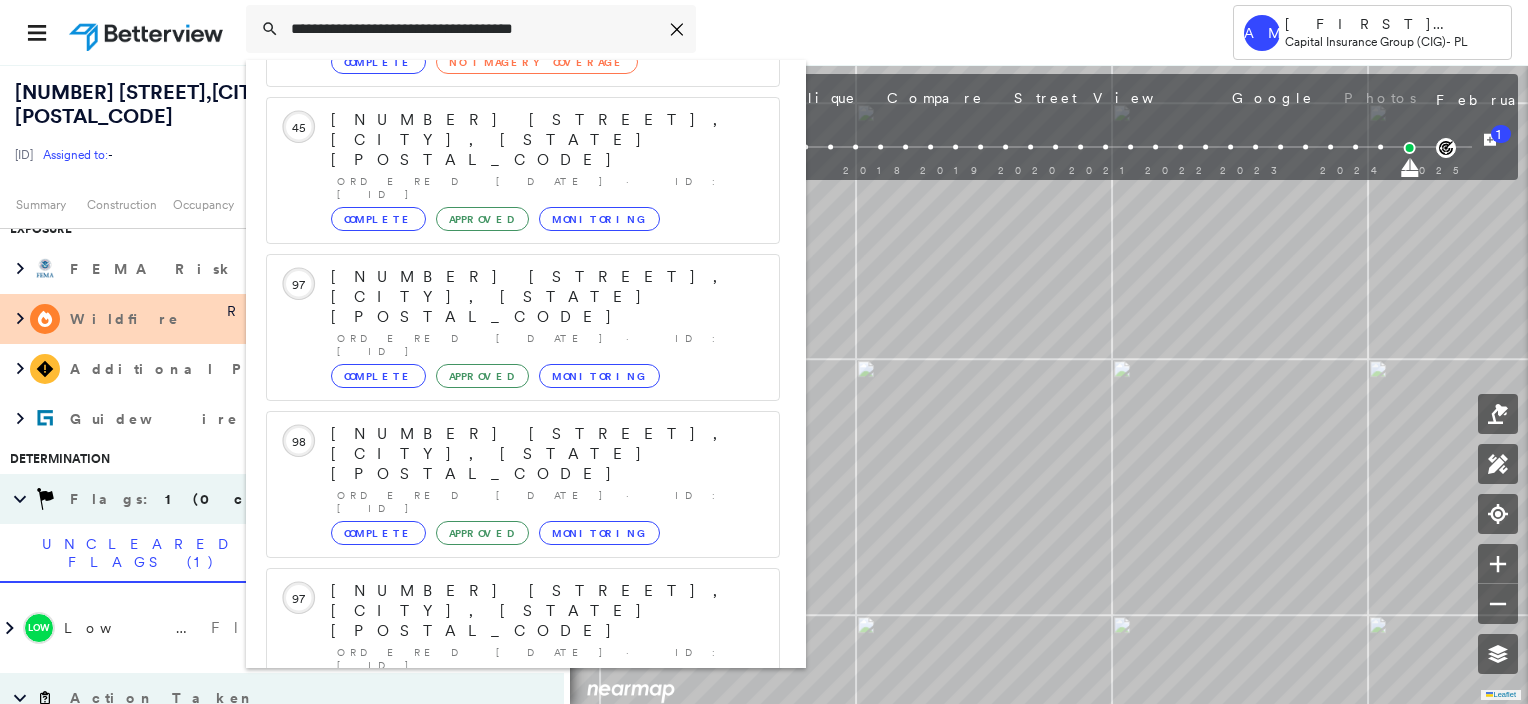 click on "198 Sugarpine Road, Pinecrest, CA 95364, USA" at bounding box center (501, 903) 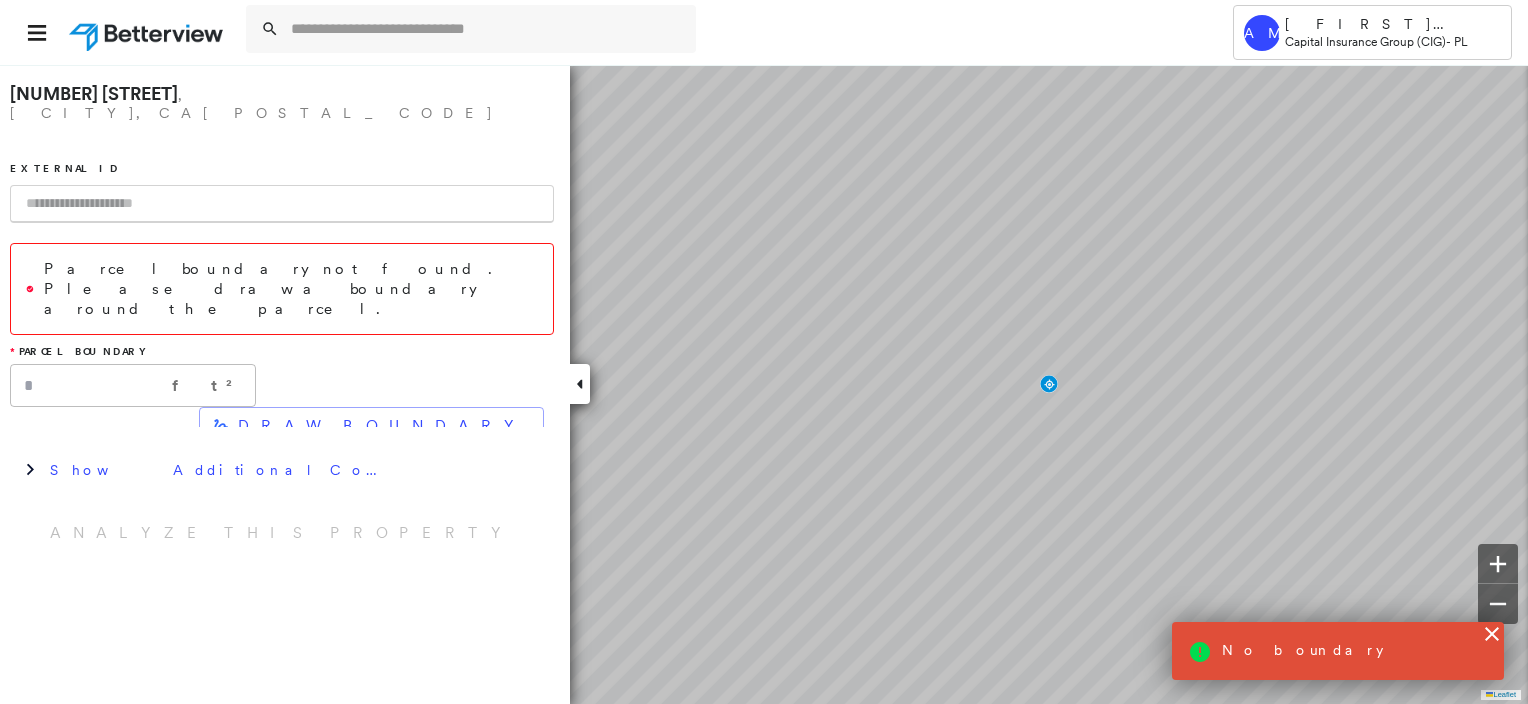 scroll, scrollTop: 0, scrollLeft: 0, axis: both 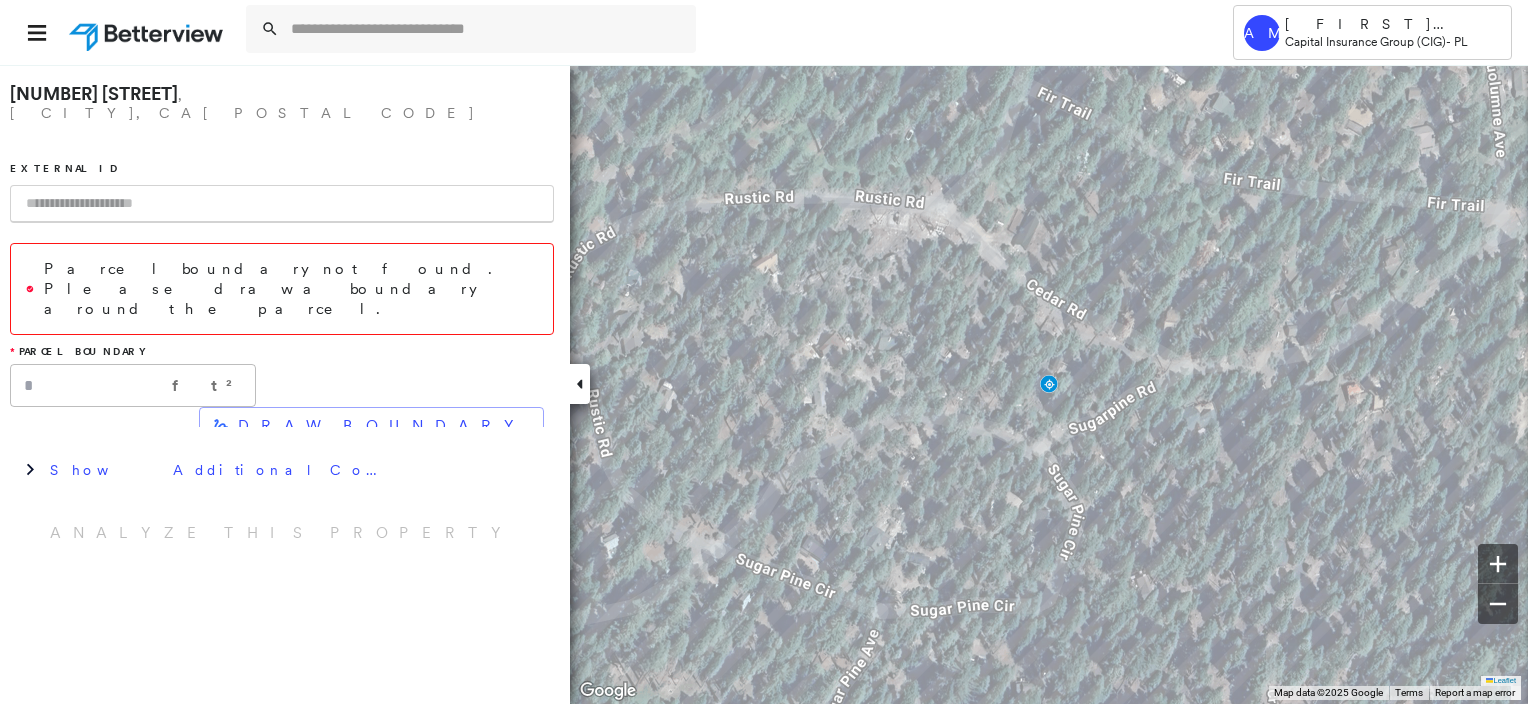 click at bounding box center [282, 204] 